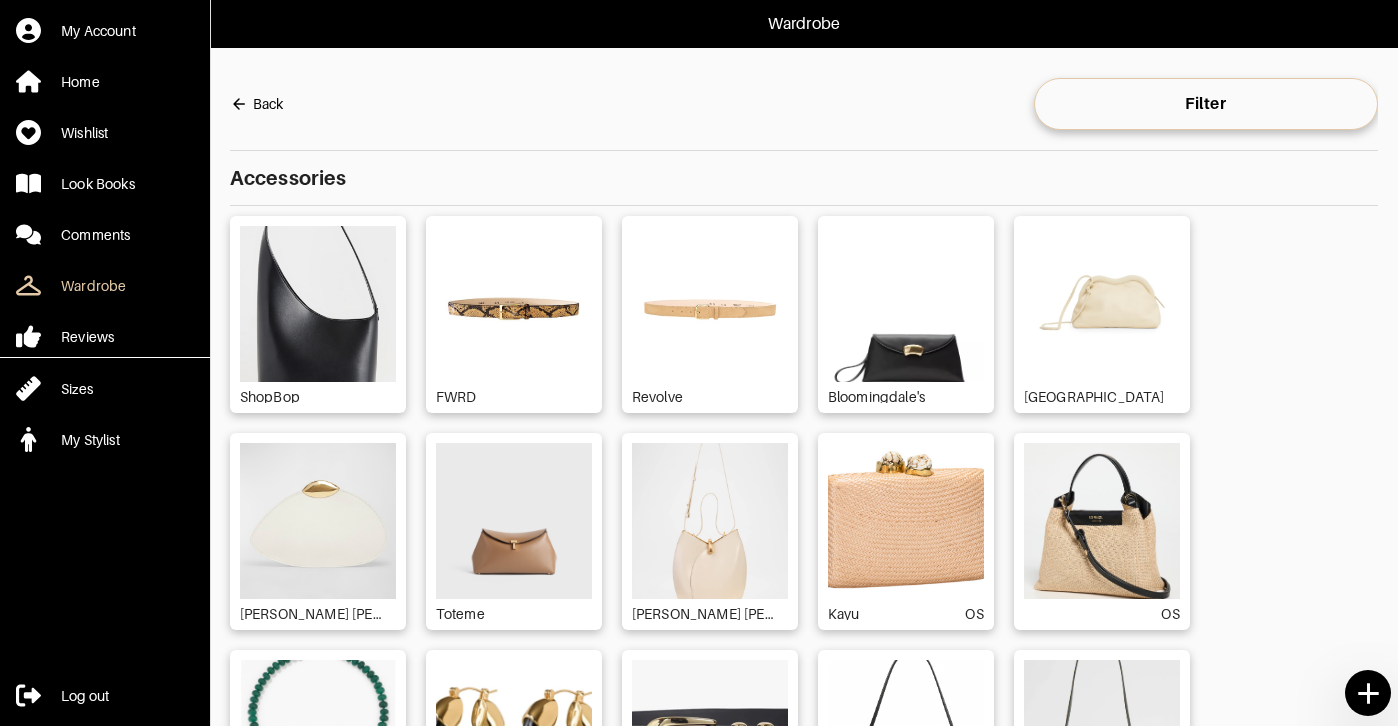 scroll, scrollTop: 0, scrollLeft: 0, axis: both 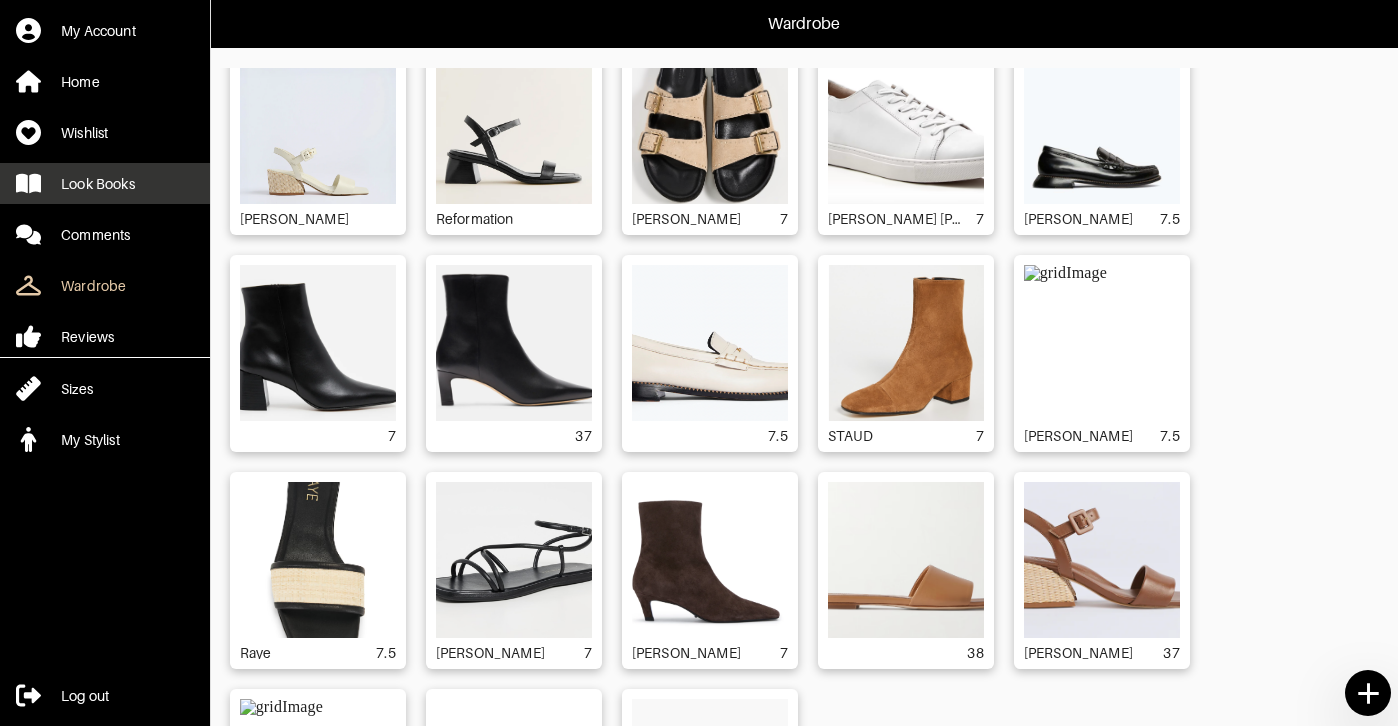 click on "Look Books" at bounding box center (98, 184) 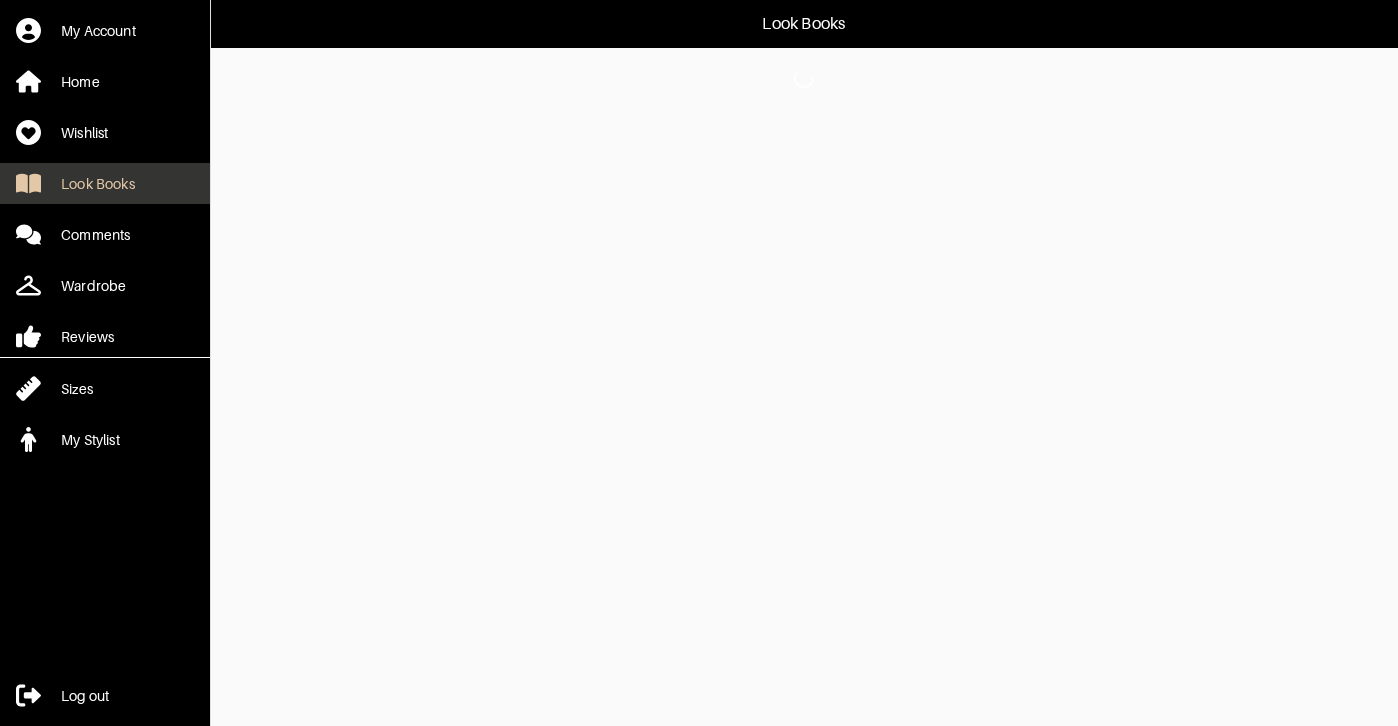 scroll, scrollTop: 0, scrollLeft: 0, axis: both 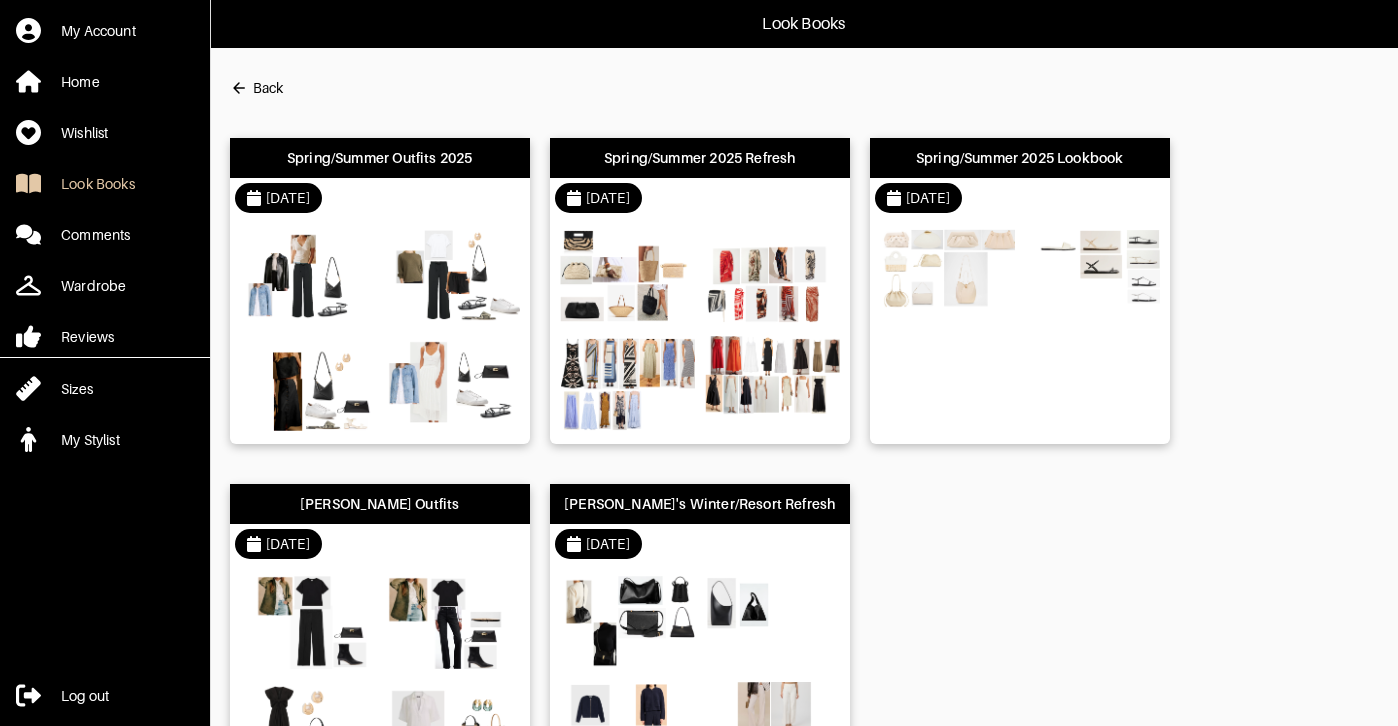 click at bounding box center (452, 275) 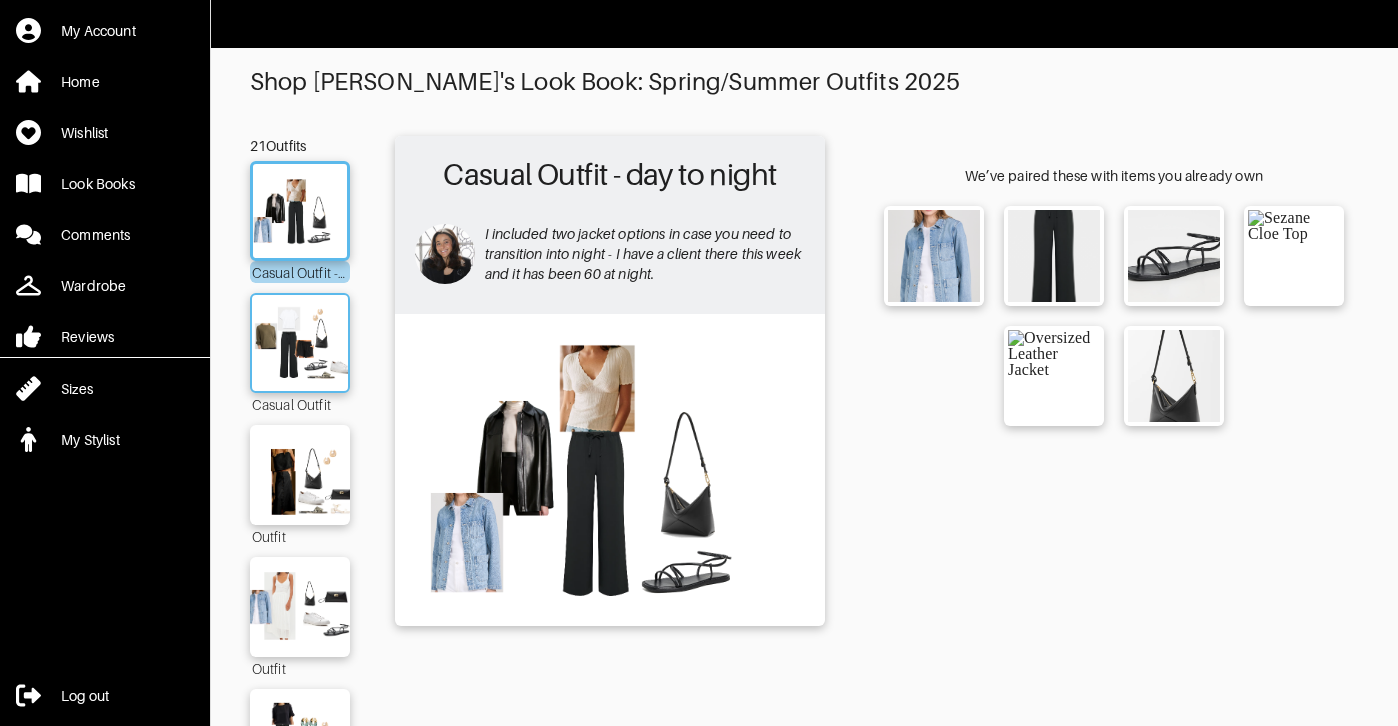 scroll, scrollTop: 234, scrollLeft: 0, axis: vertical 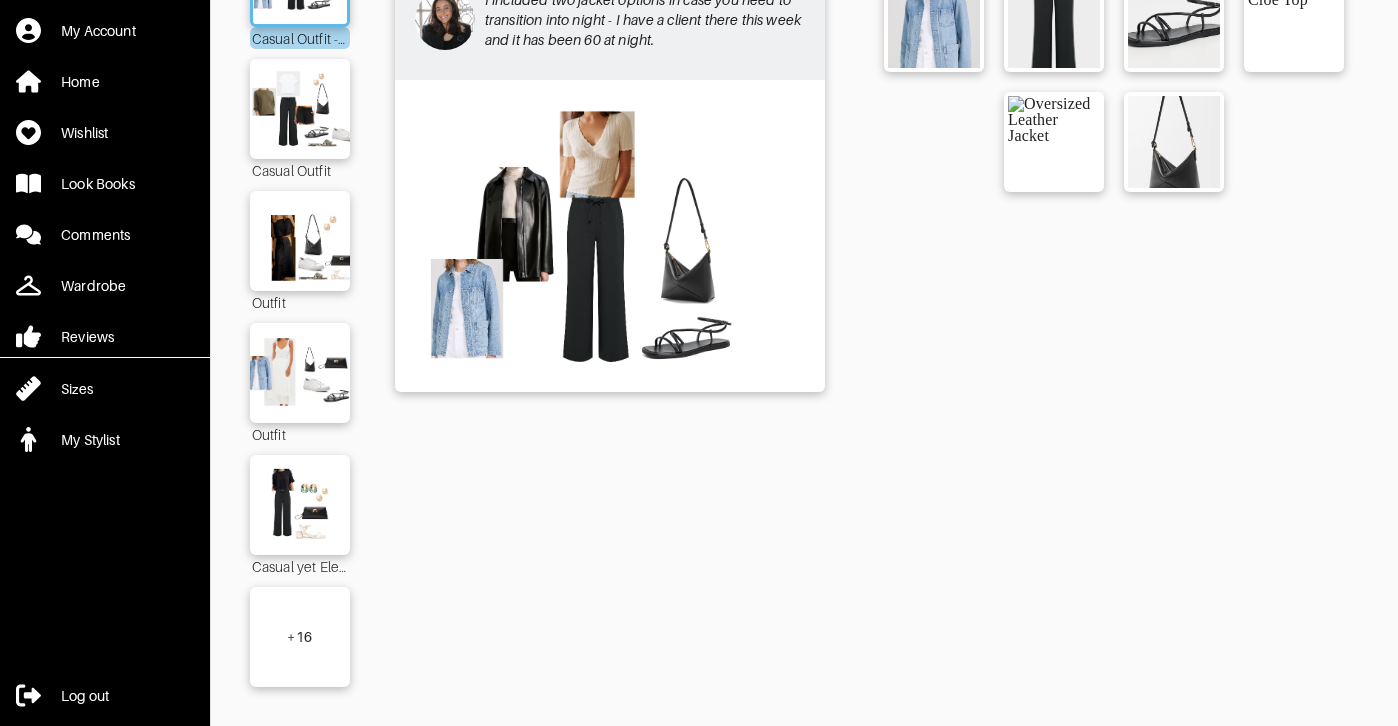 click on "+  16" at bounding box center [300, 637] 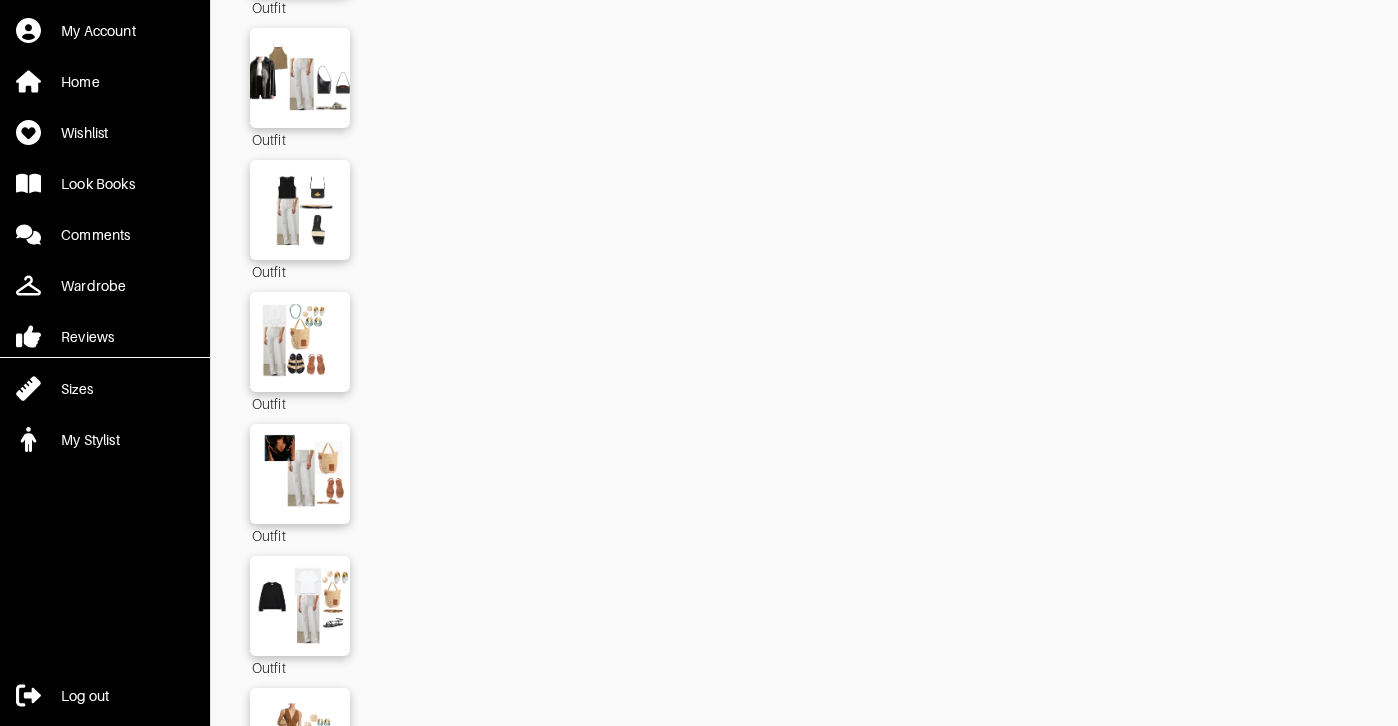 scroll, scrollTop: 1463, scrollLeft: 0, axis: vertical 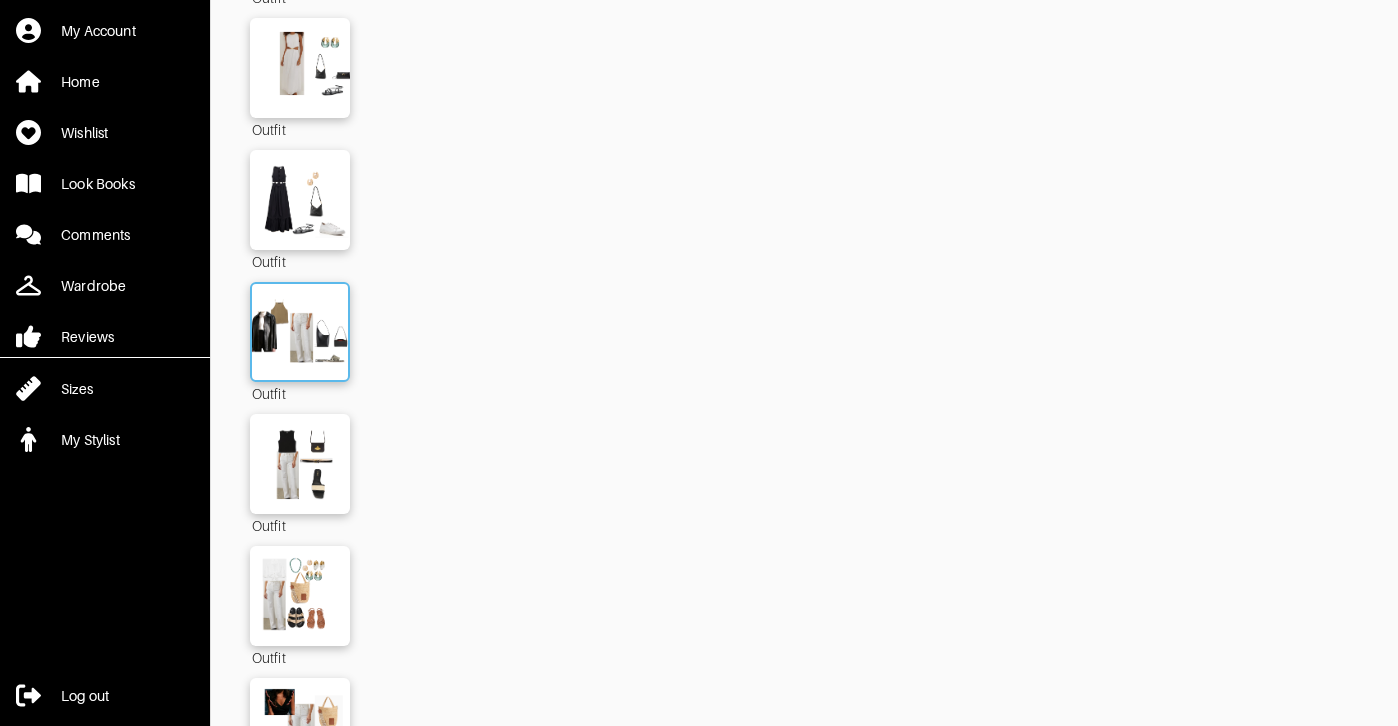 click at bounding box center (300, 332) 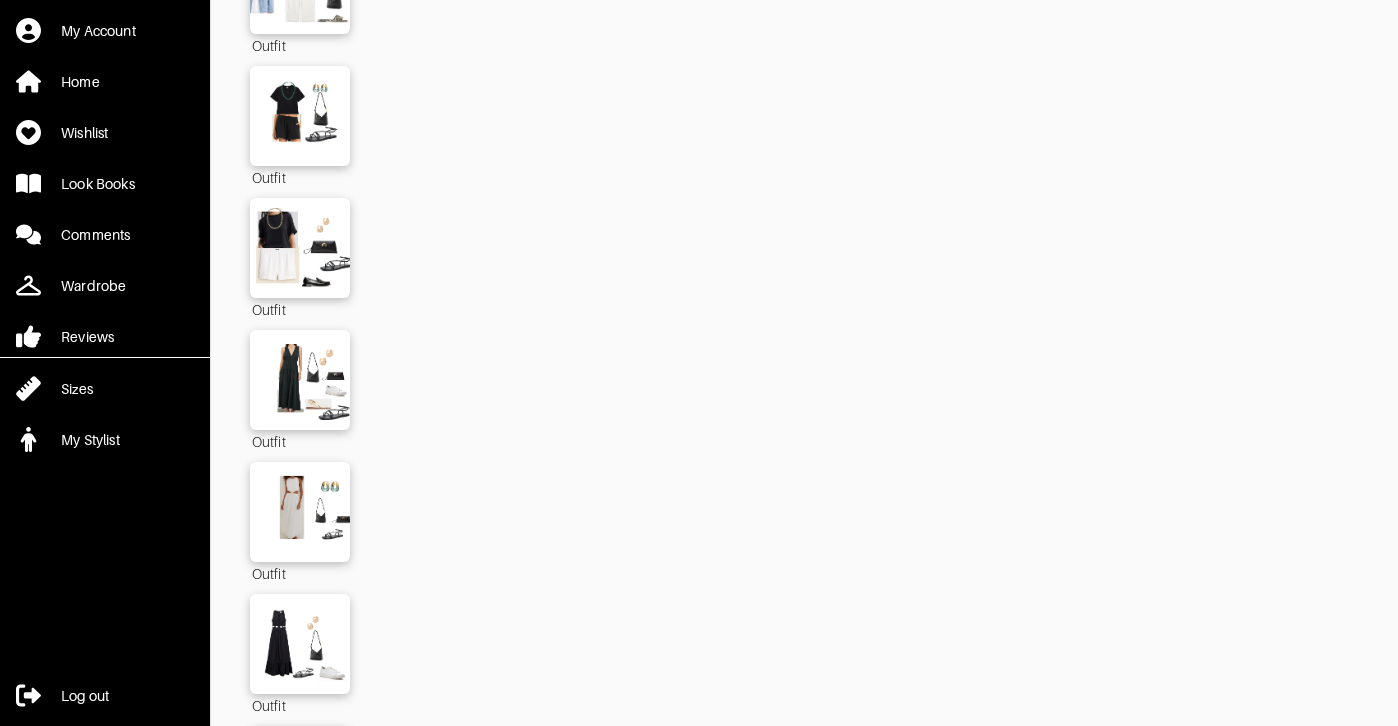 scroll, scrollTop: 1015, scrollLeft: 0, axis: vertical 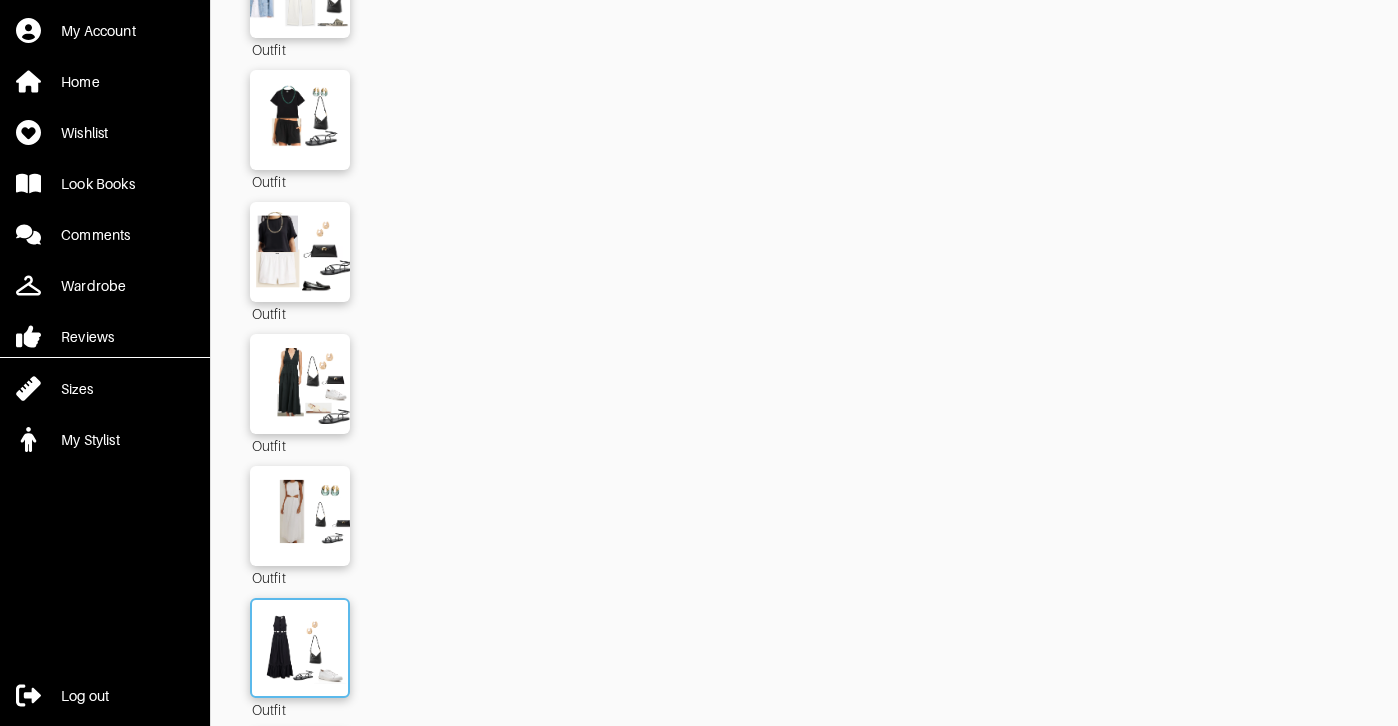click at bounding box center (300, 648) 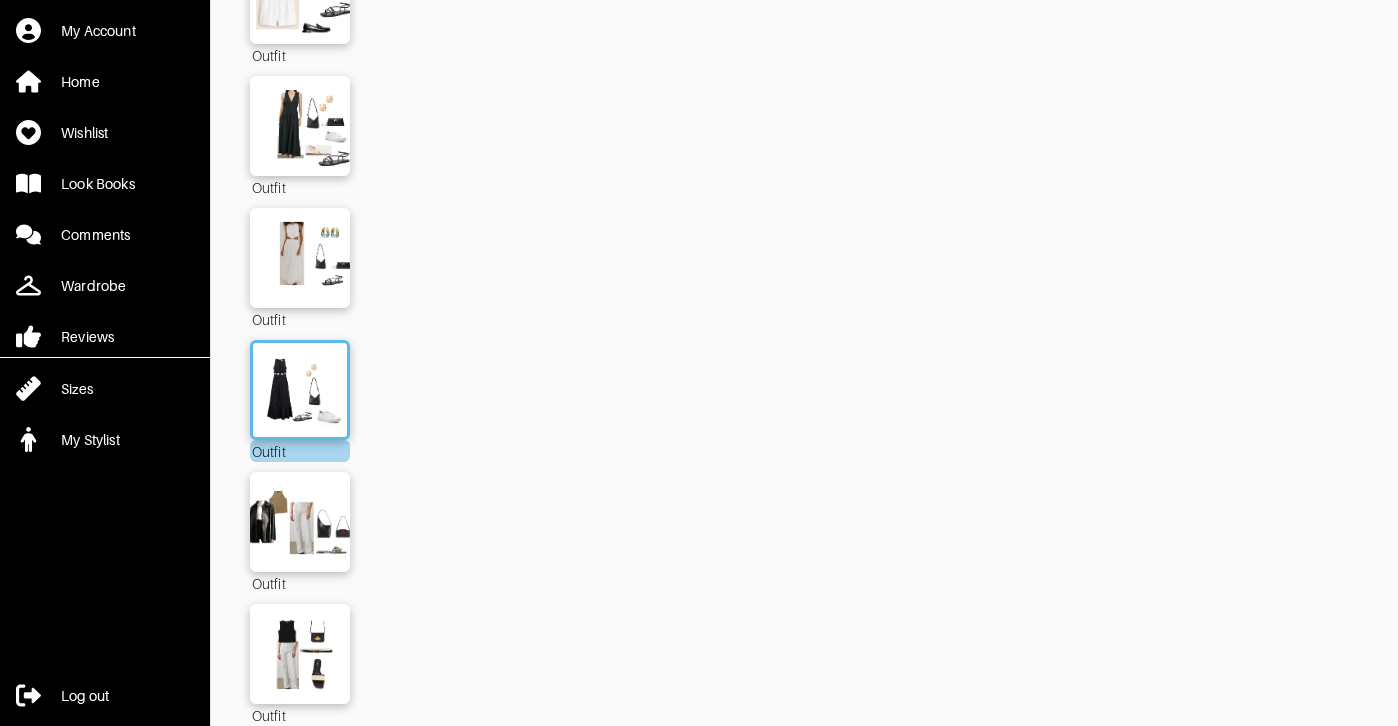 scroll, scrollTop: 1275, scrollLeft: 0, axis: vertical 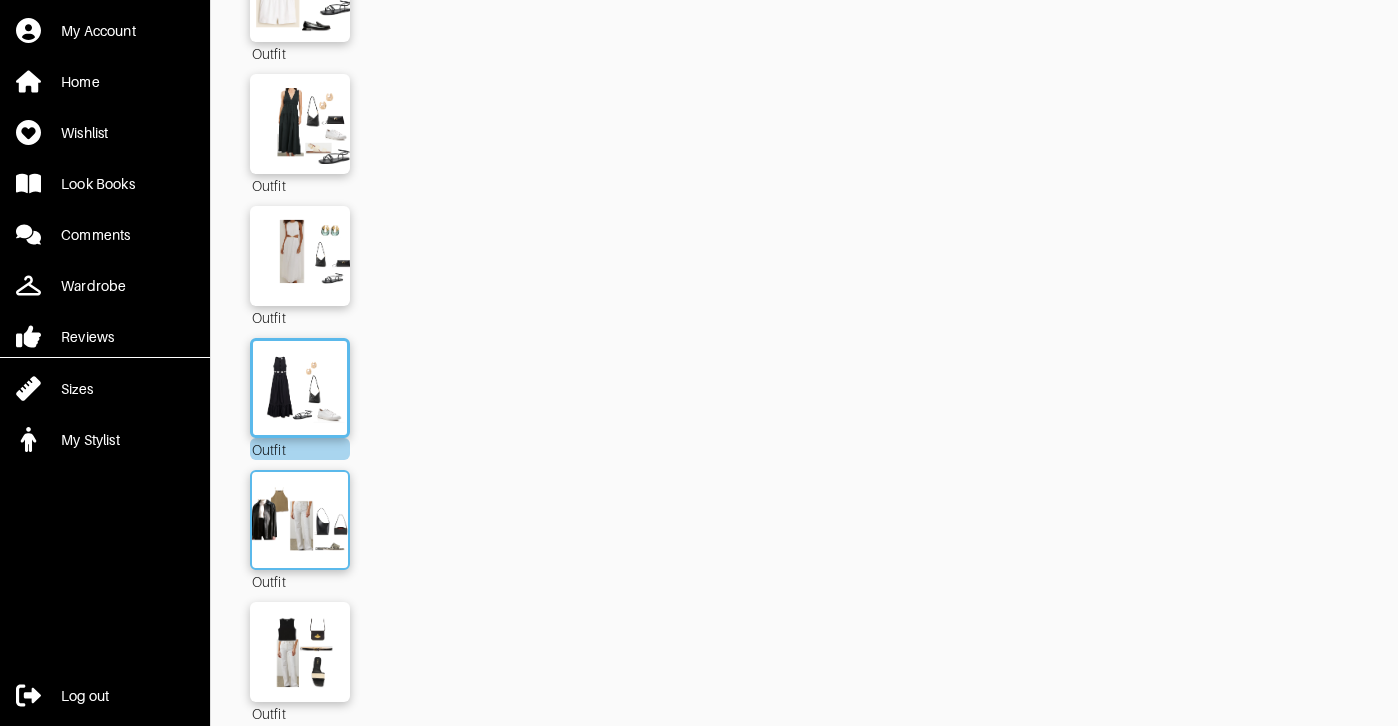 click at bounding box center [300, 520] 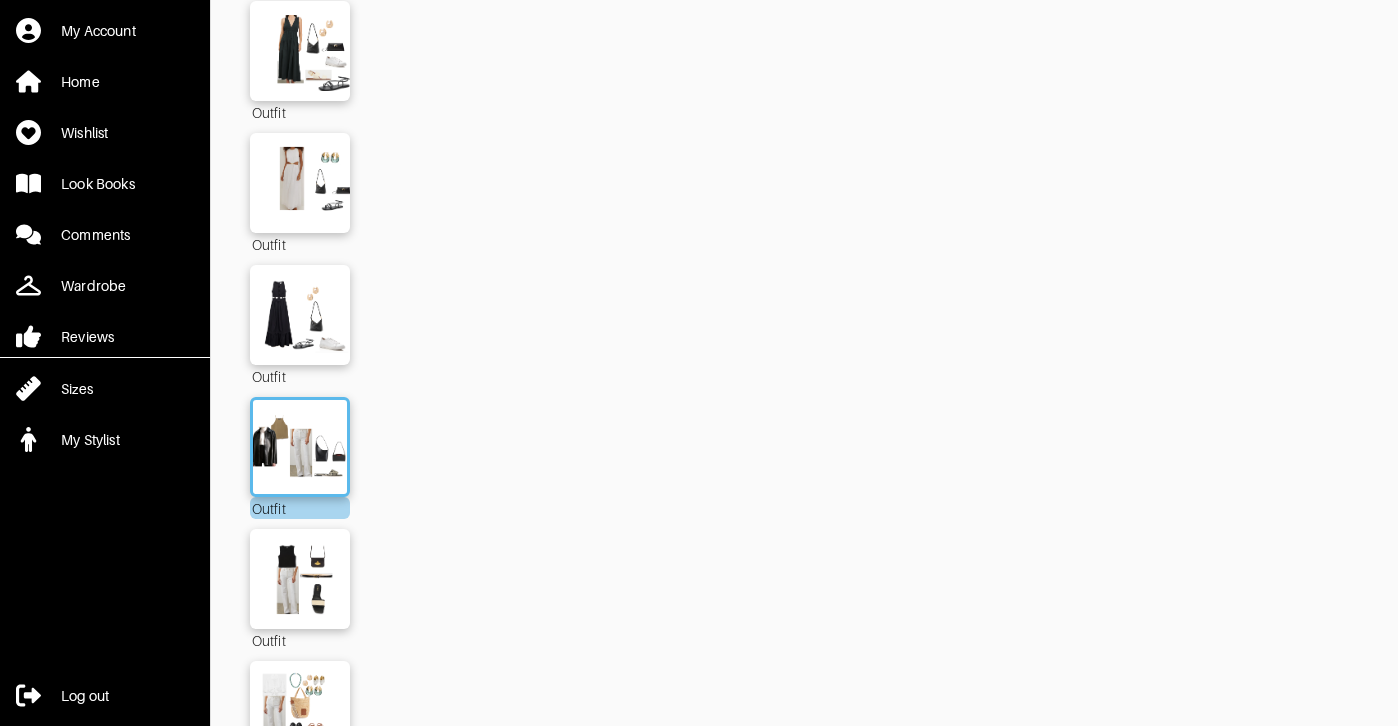 scroll, scrollTop: 1361, scrollLeft: 0, axis: vertical 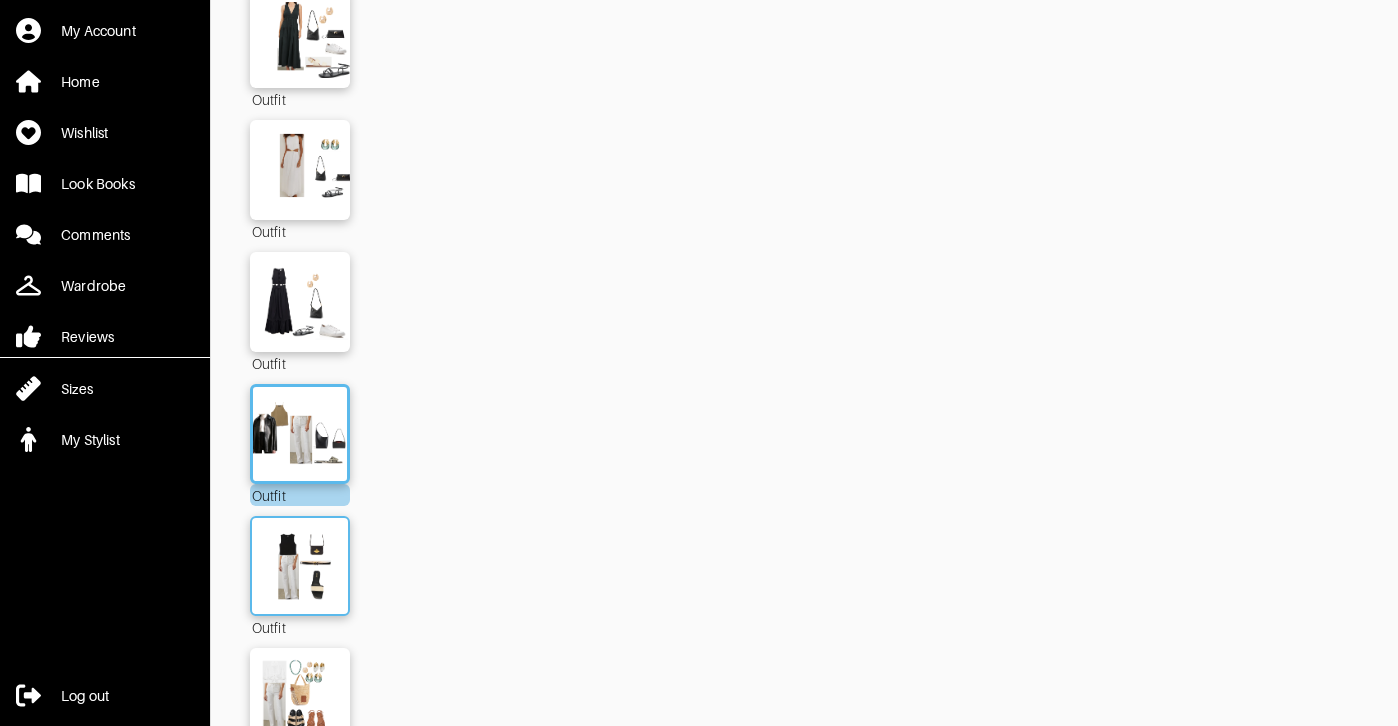 click at bounding box center (300, 566) 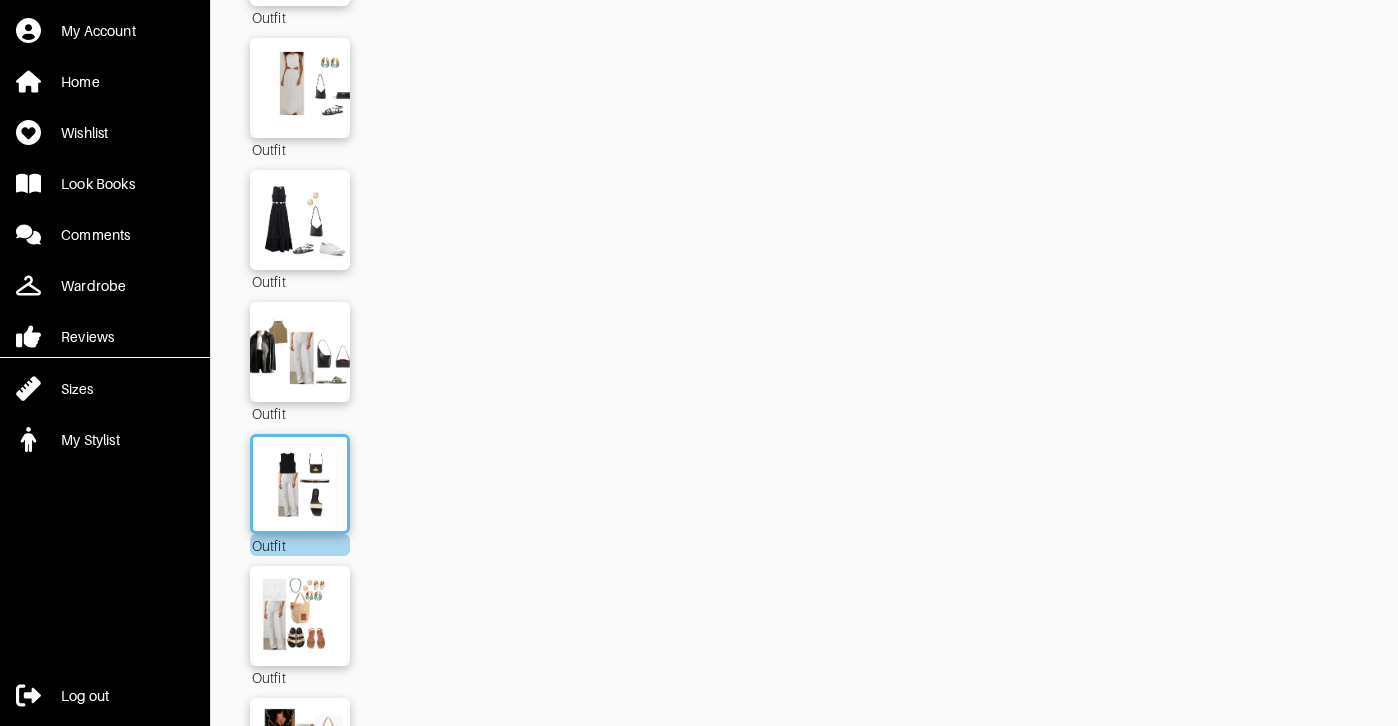 scroll, scrollTop: 1479, scrollLeft: 0, axis: vertical 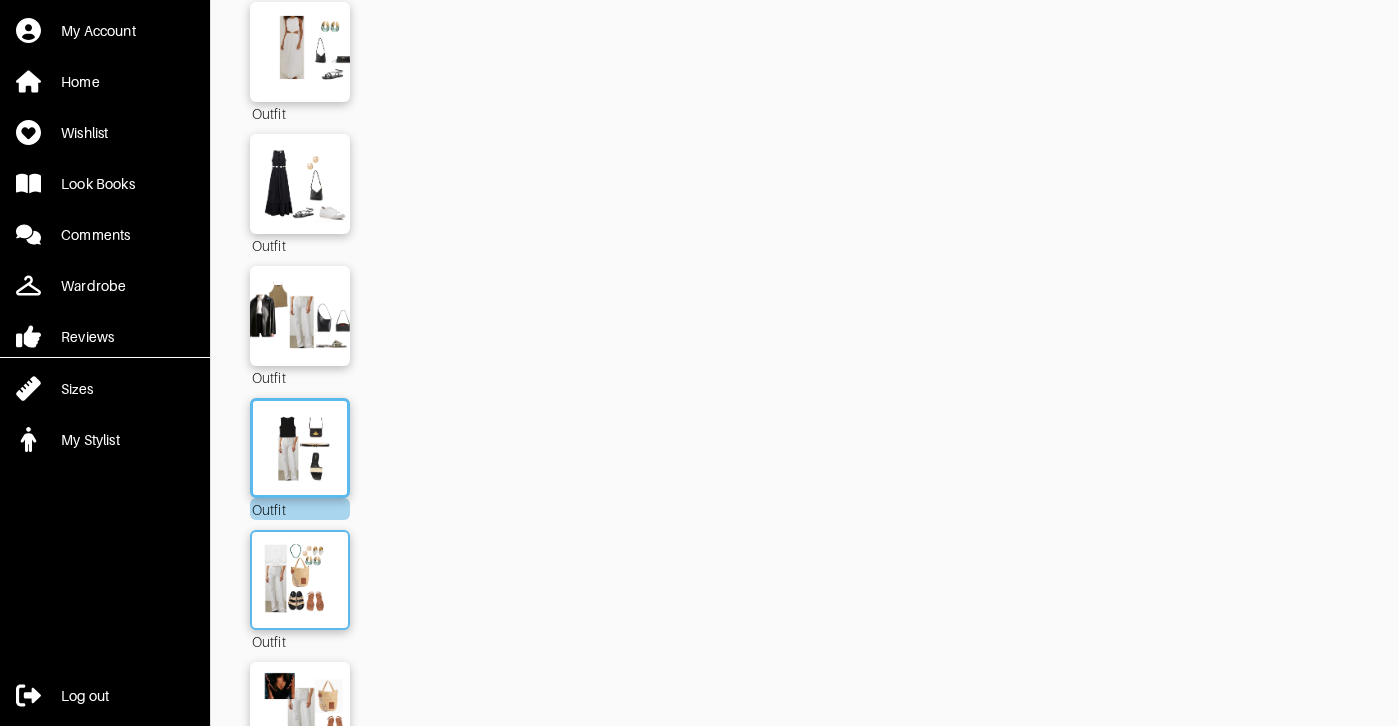 click at bounding box center (300, 580) 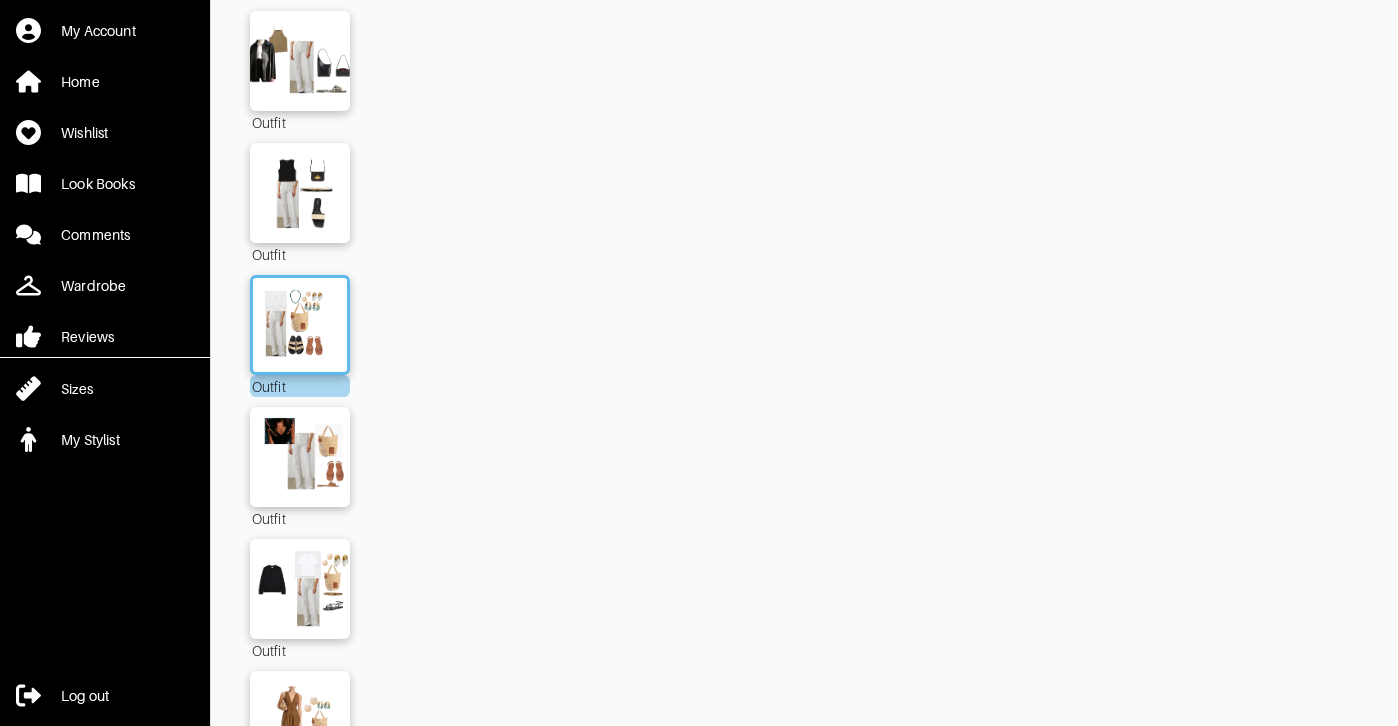 scroll, scrollTop: 1820, scrollLeft: 0, axis: vertical 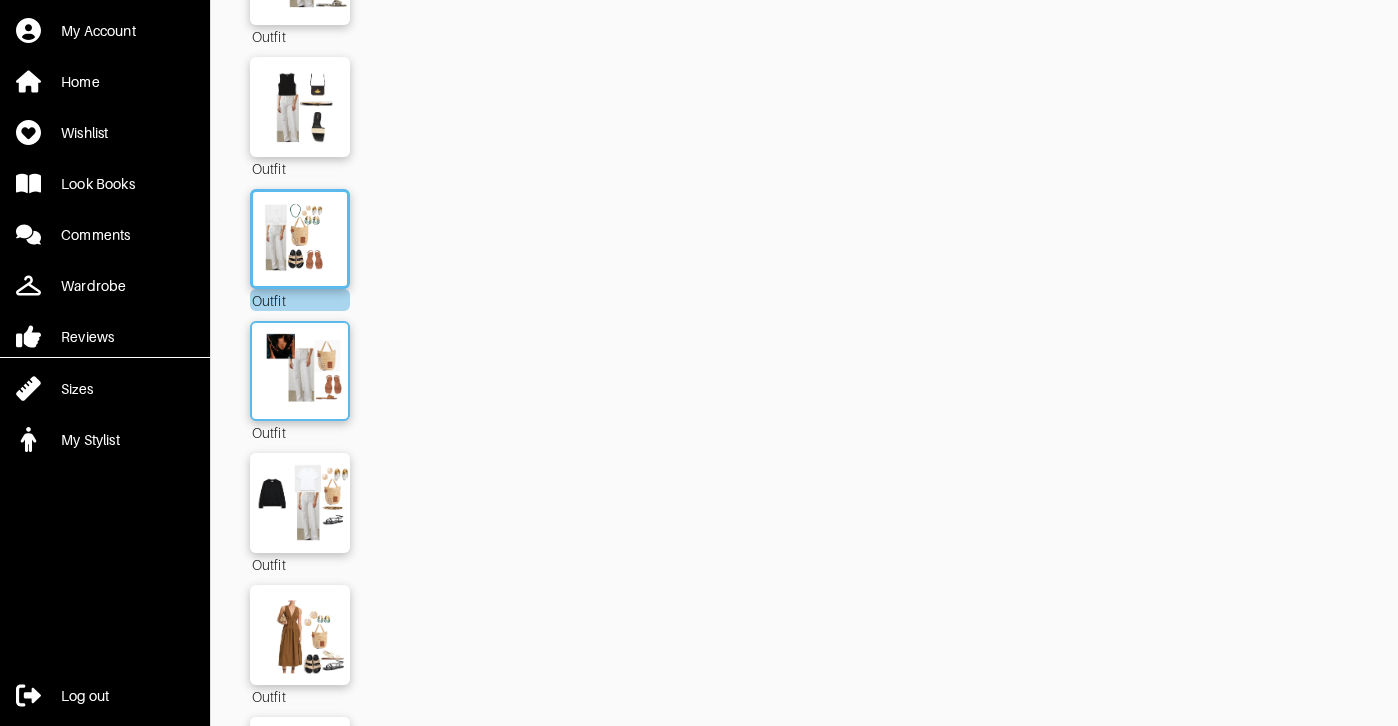 click at bounding box center [300, 371] 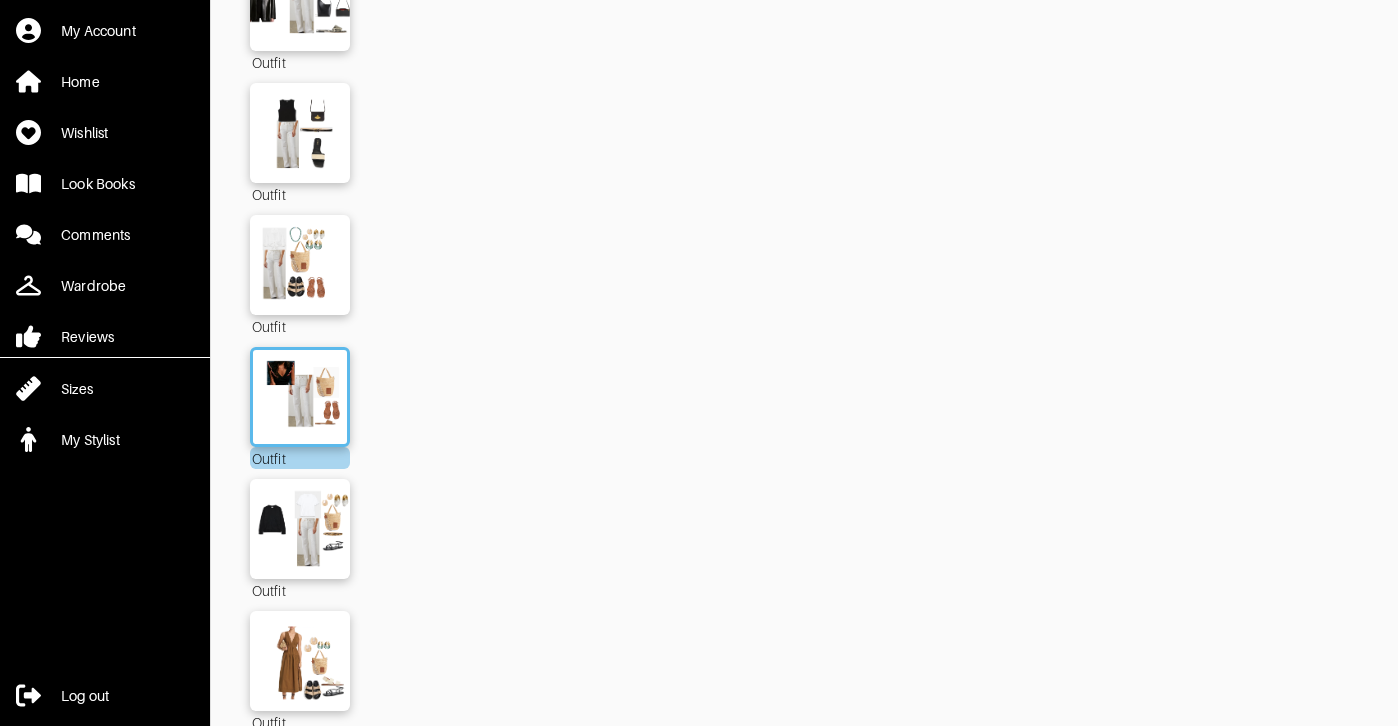 scroll, scrollTop: 1807, scrollLeft: 0, axis: vertical 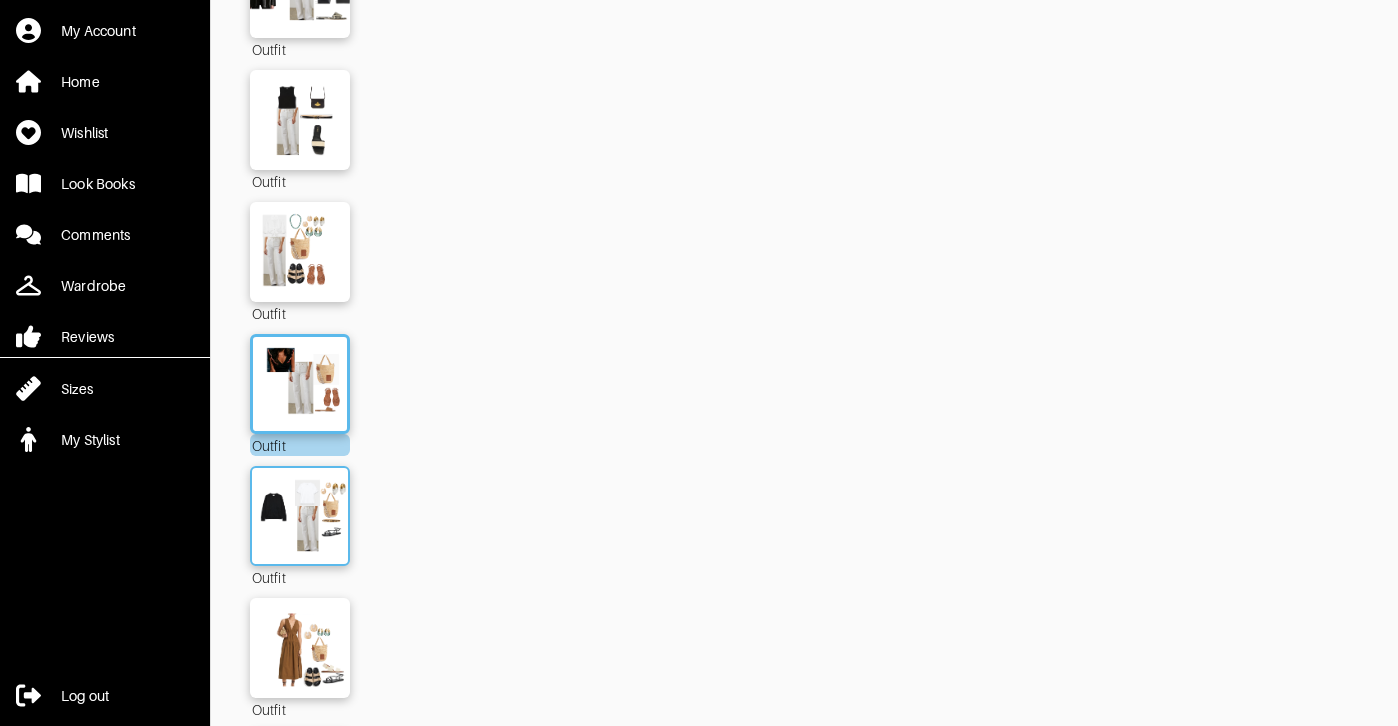click at bounding box center (300, 516) 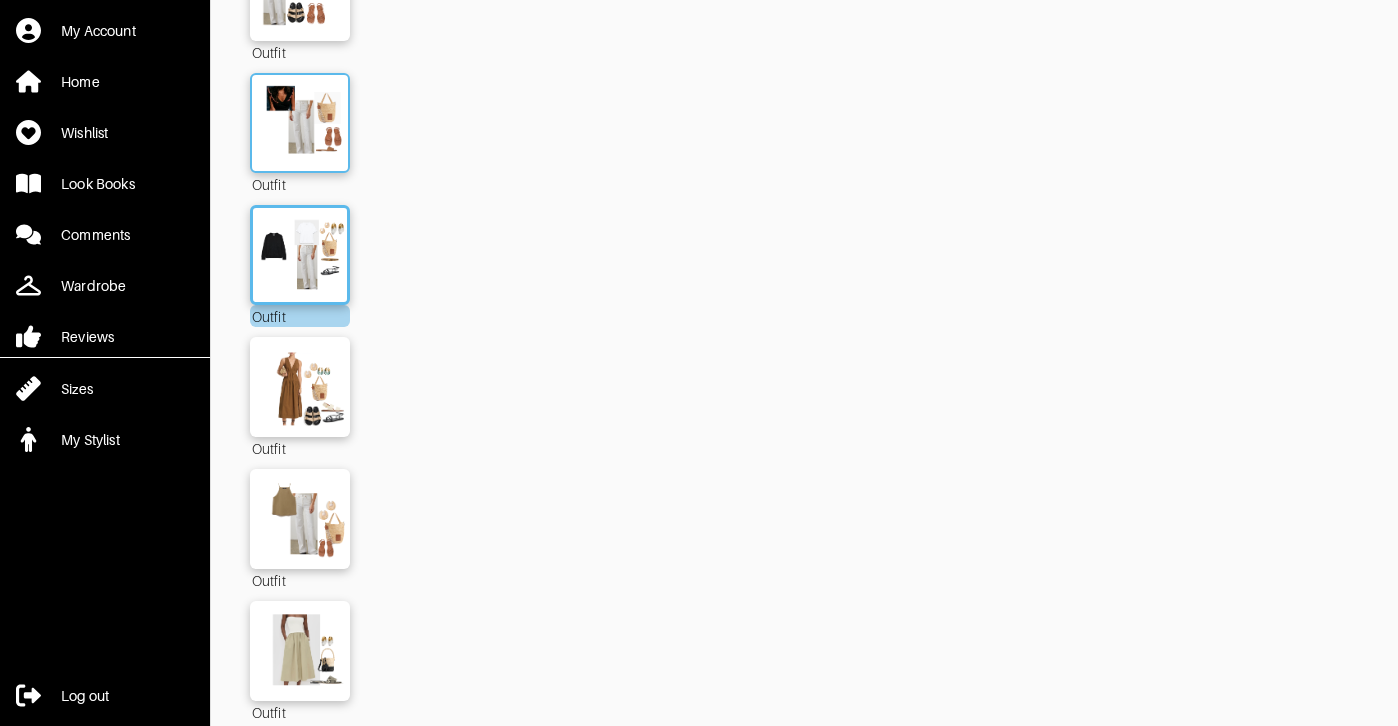 scroll, scrollTop: 2125, scrollLeft: 0, axis: vertical 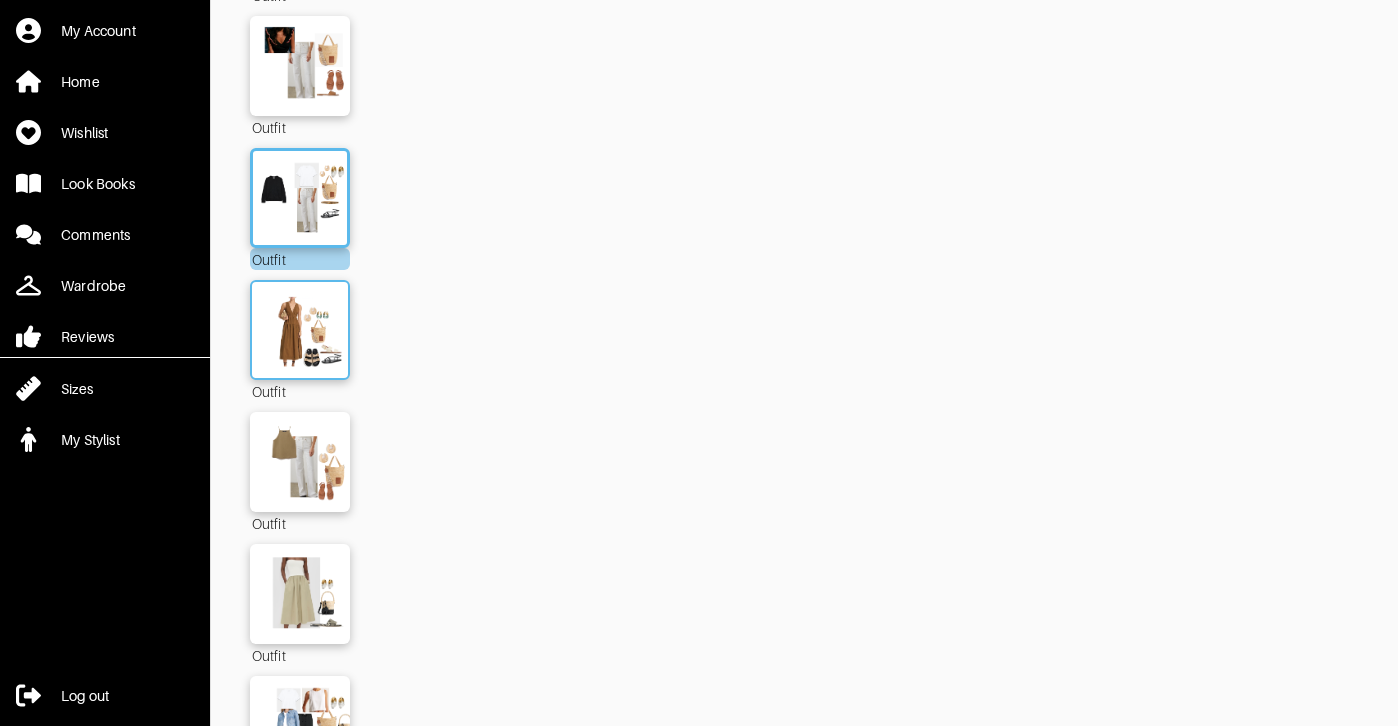 click at bounding box center [300, 330] 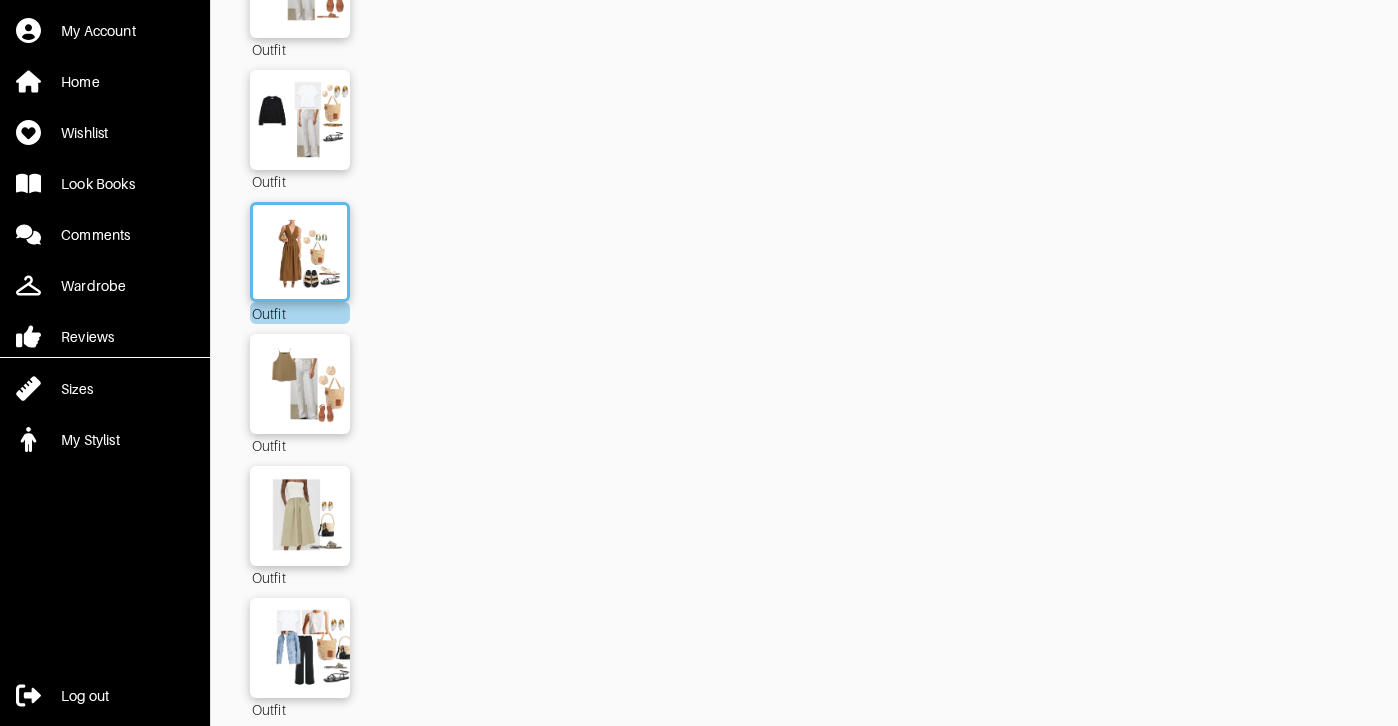 scroll, scrollTop: 2246, scrollLeft: 0, axis: vertical 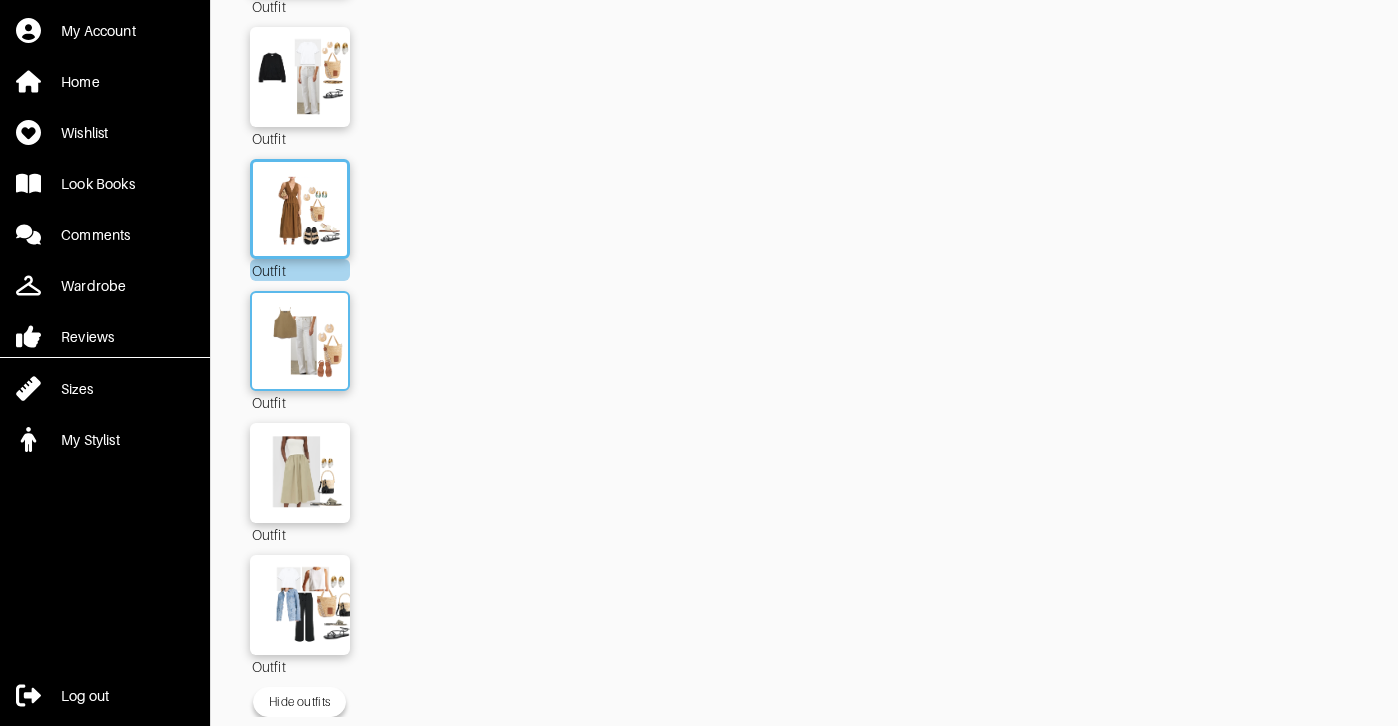 click at bounding box center [300, 341] 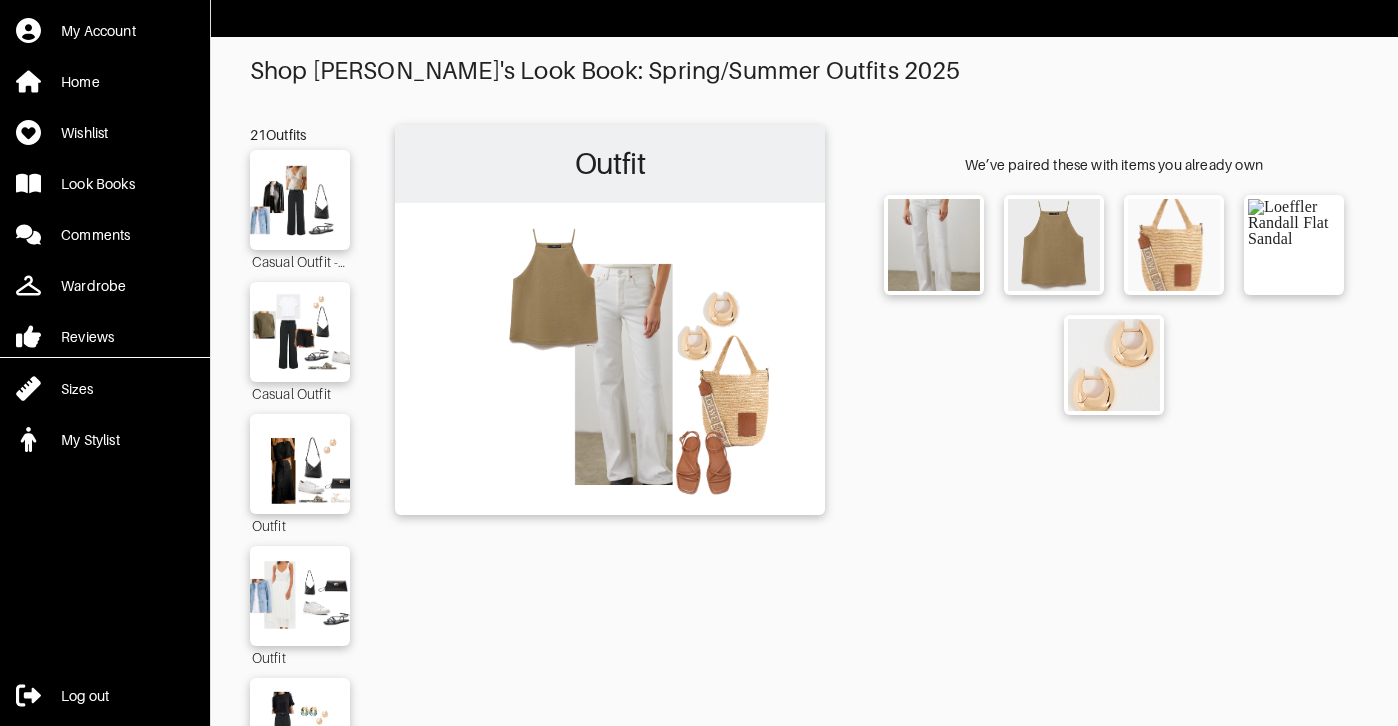 scroll, scrollTop: 0, scrollLeft: 0, axis: both 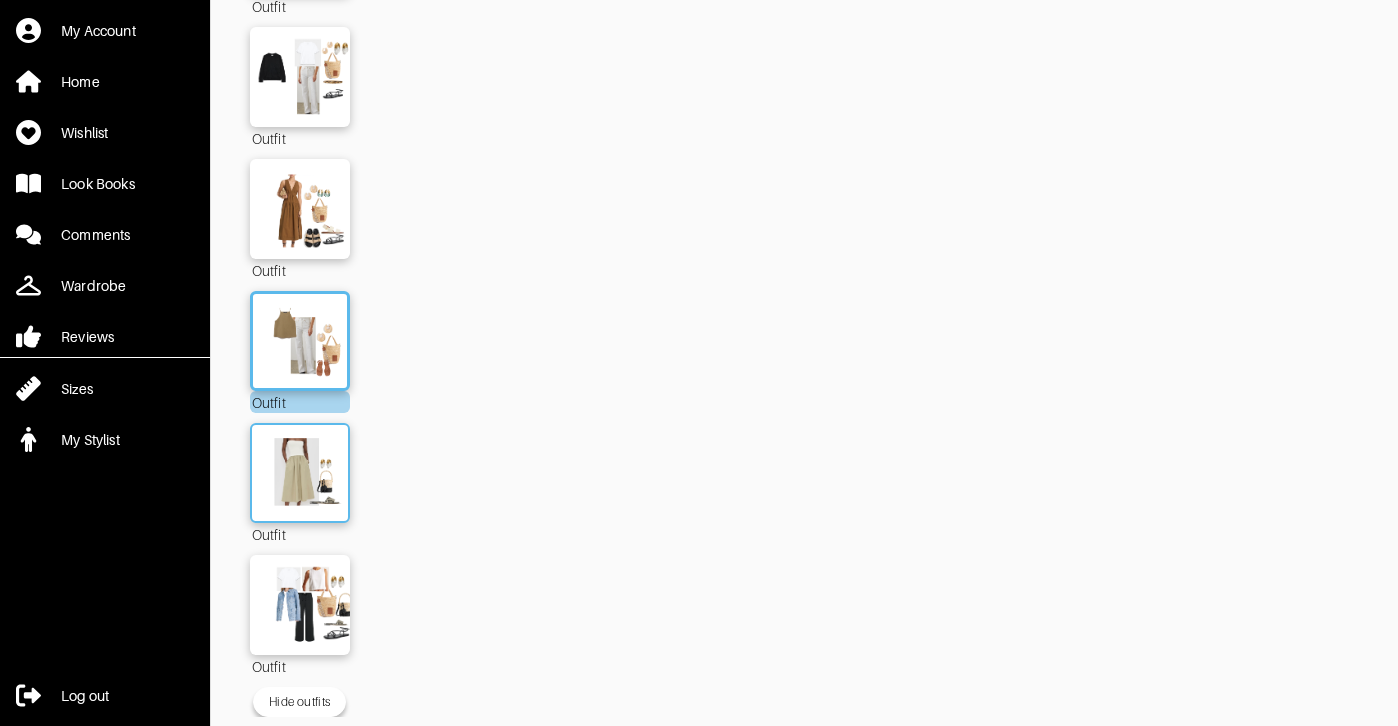 click at bounding box center [300, 473] 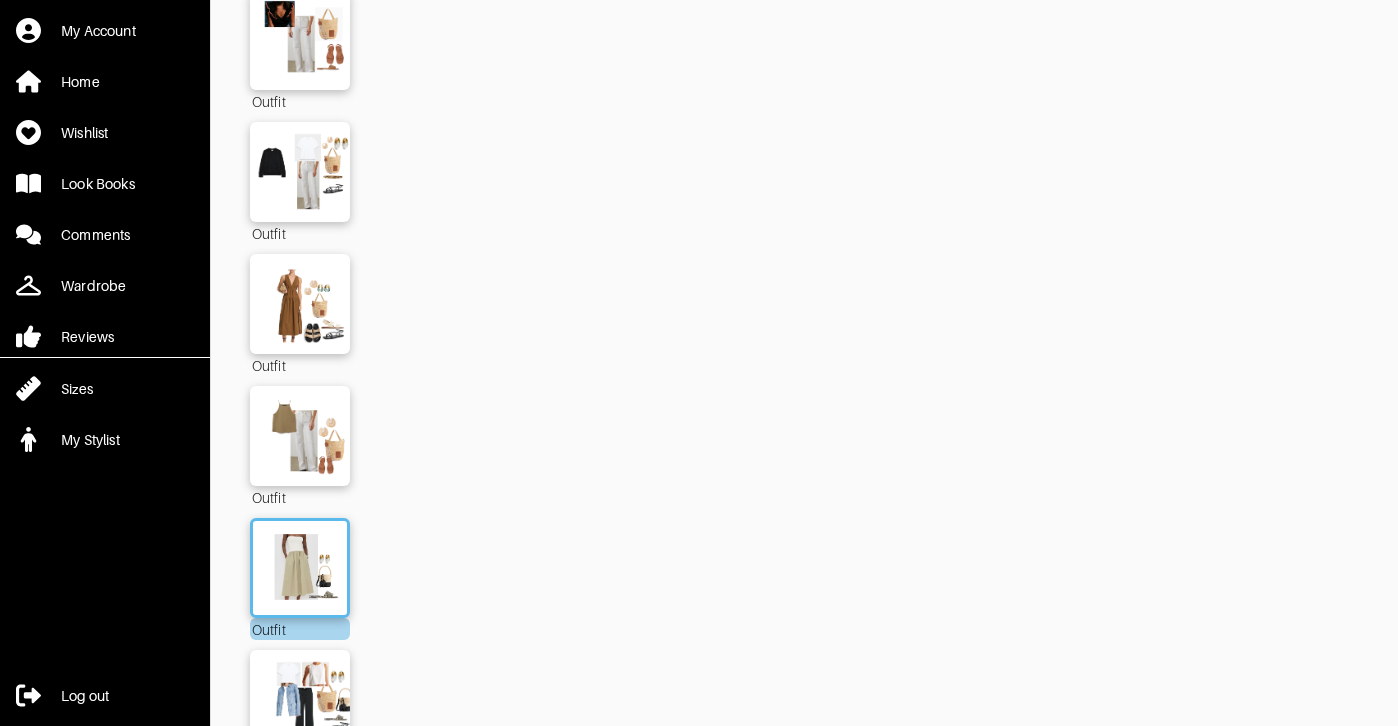 scroll, scrollTop: 2246, scrollLeft: 0, axis: vertical 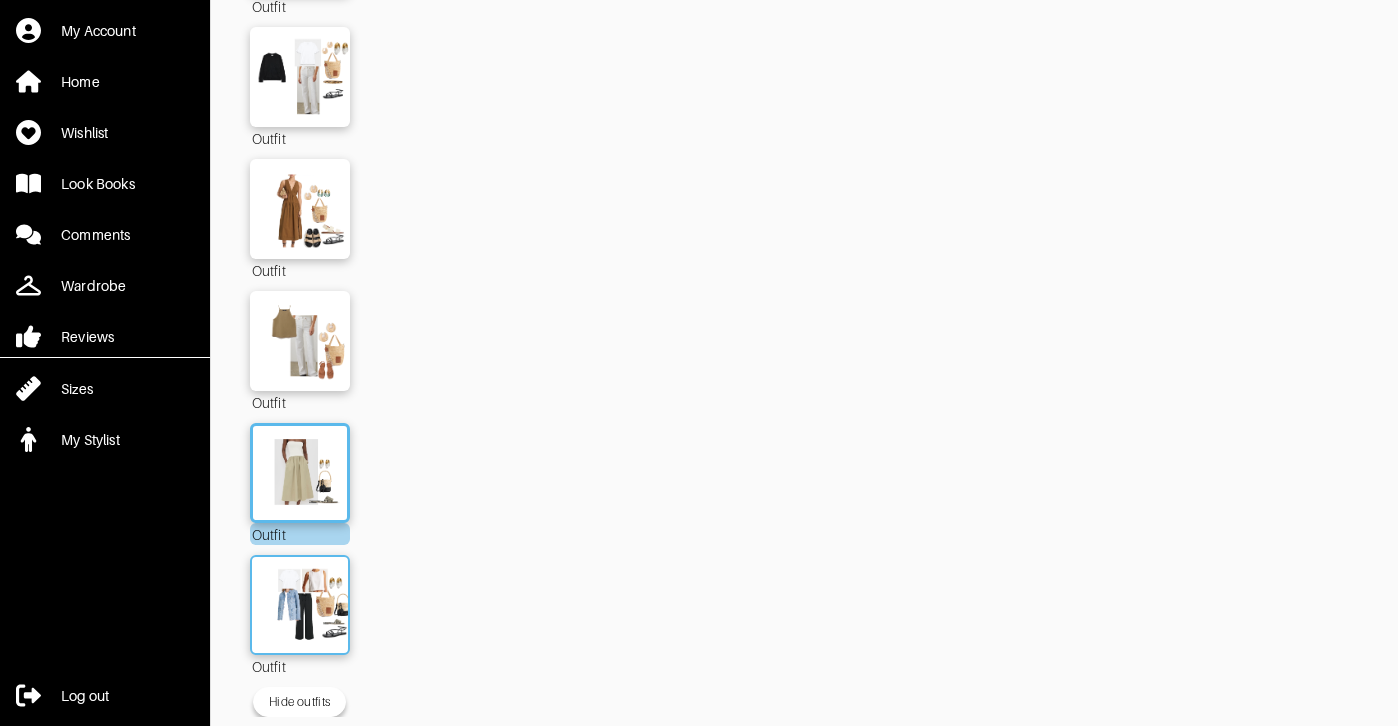 click at bounding box center [300, 605] 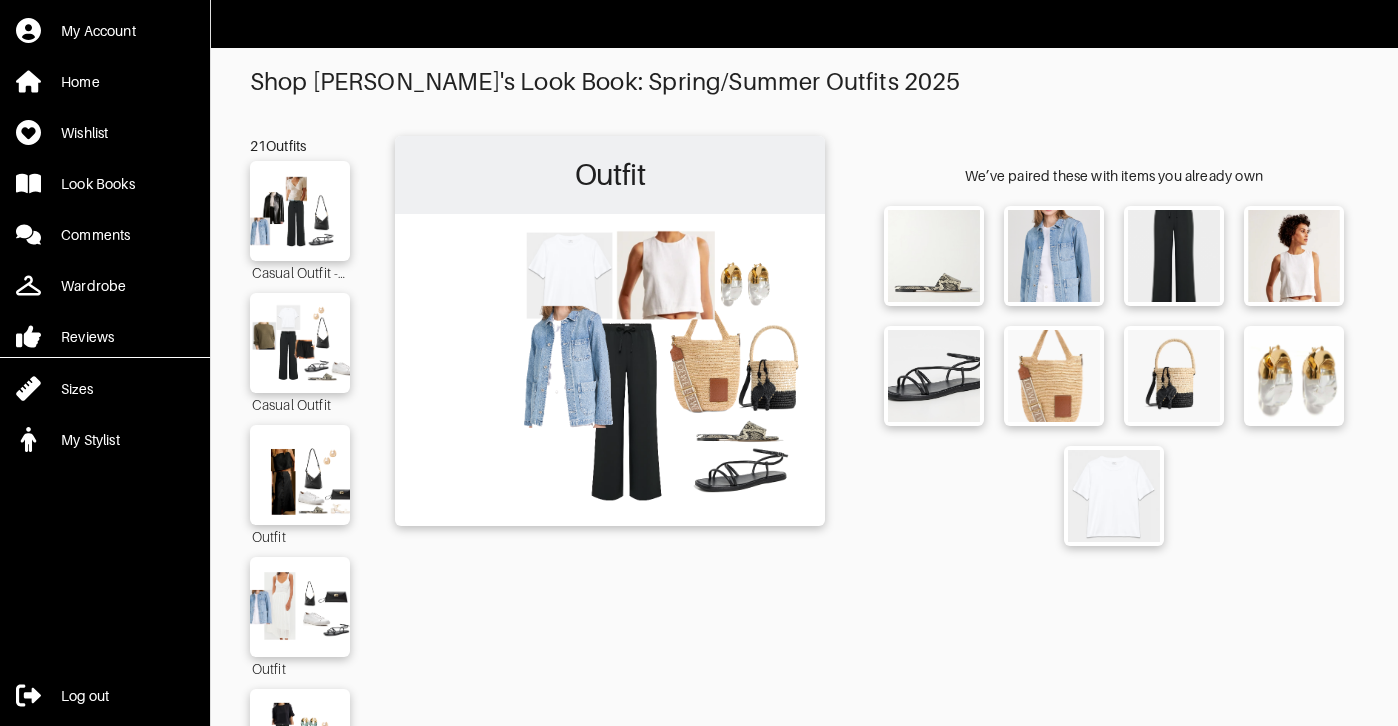 scroll, scrollTop: 2, scrollLeft: 0, axis: vertical 